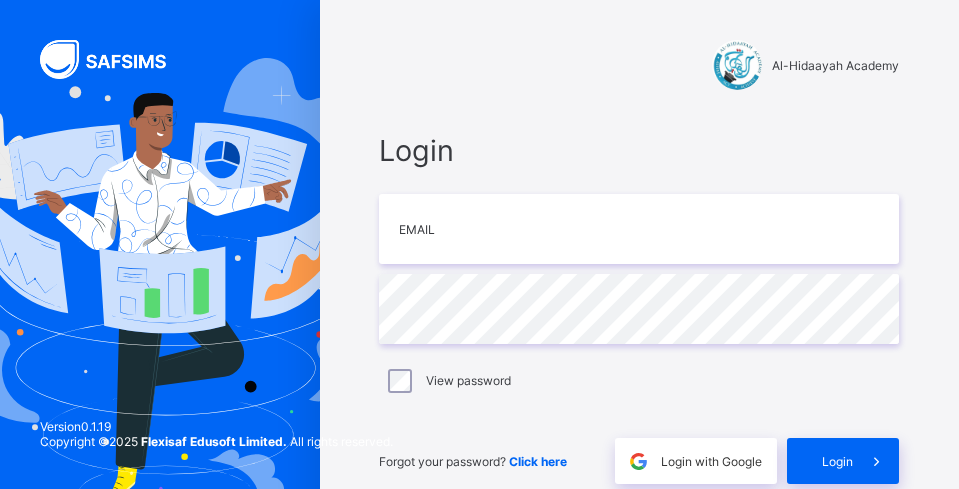 scroll, scrollTop: 0, scrollLeft: 0, axis: both 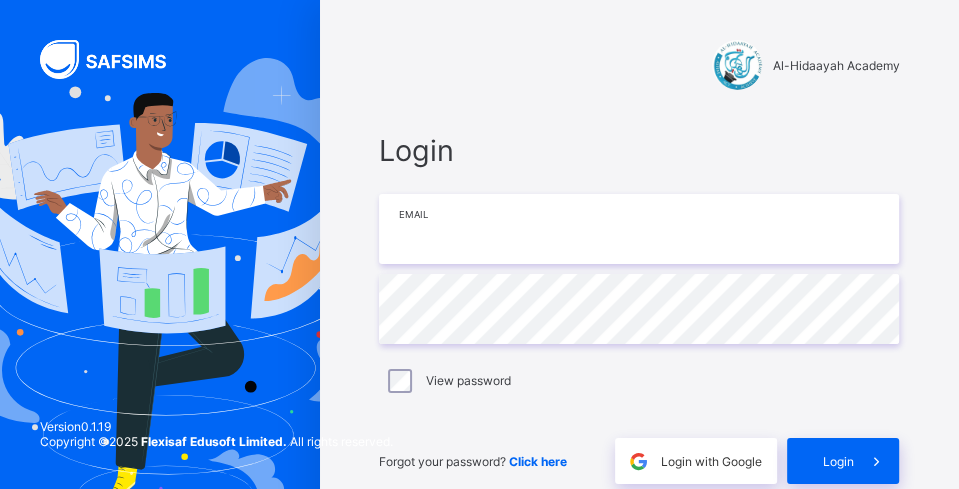 type on "**********" 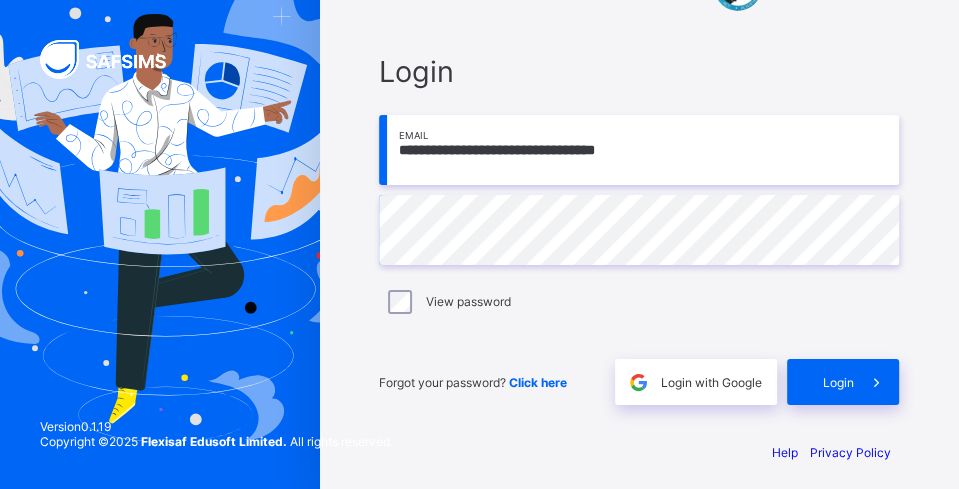scroll, scrollTop: 87, scrollLeft: 0, axis: vertical 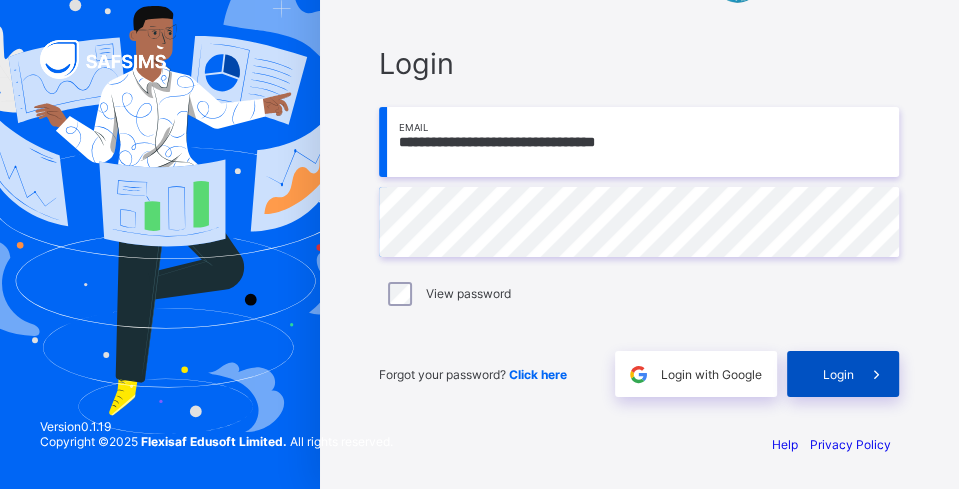 click at bounding box center (876, 374) 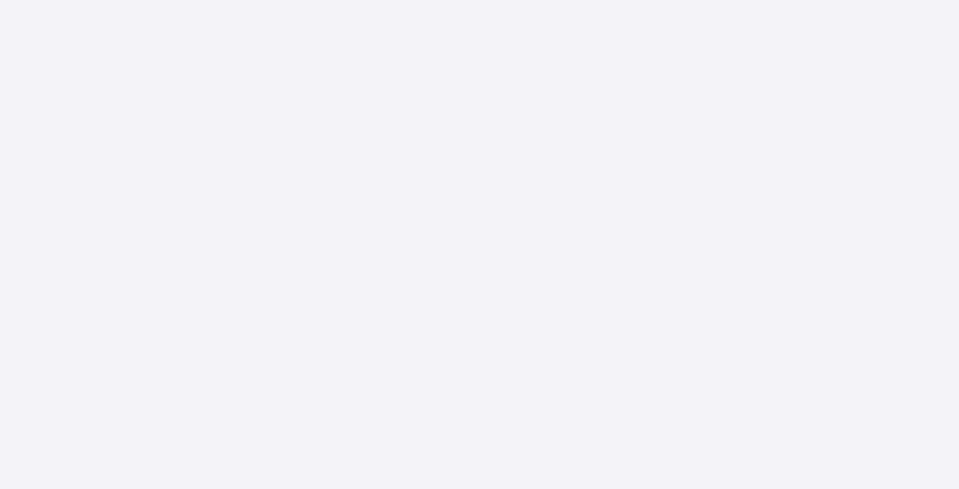 scroll, scrollTop: 0, scrollLeft: 0, axis: both 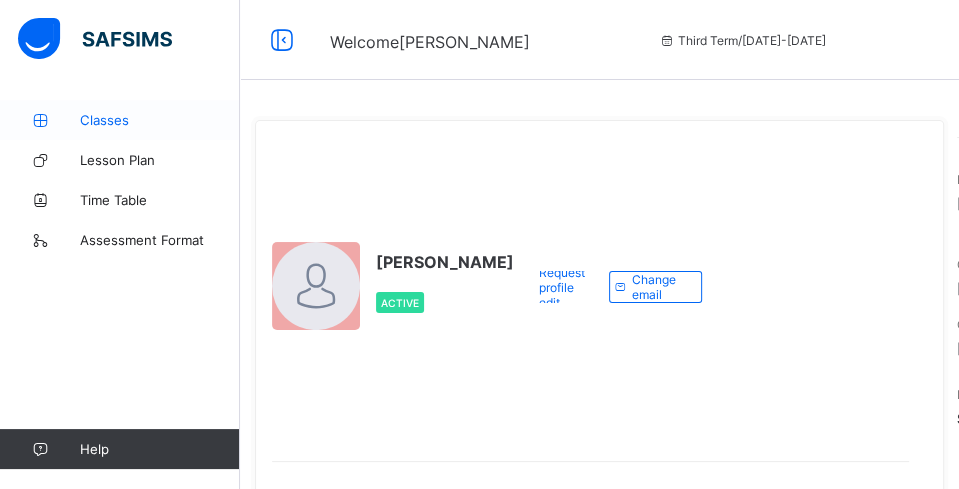 click on "Classes" at bounding box center [160, 120] 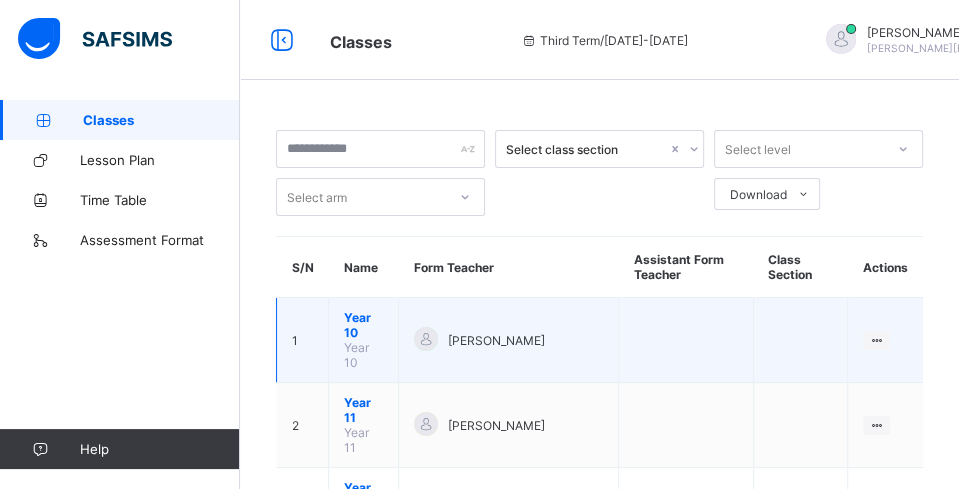 click on "Year 10" at bounding box center [363, 325] 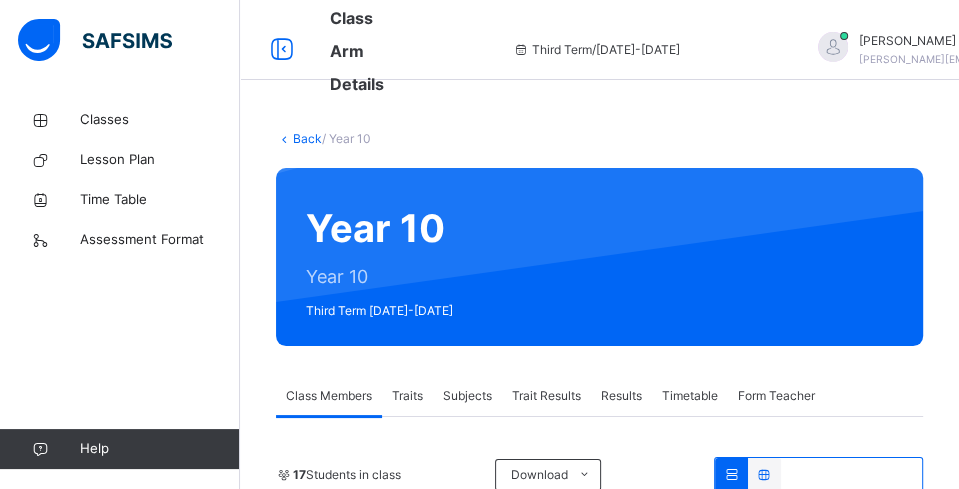 click on "Subjects" at bounding box center [467, 396] 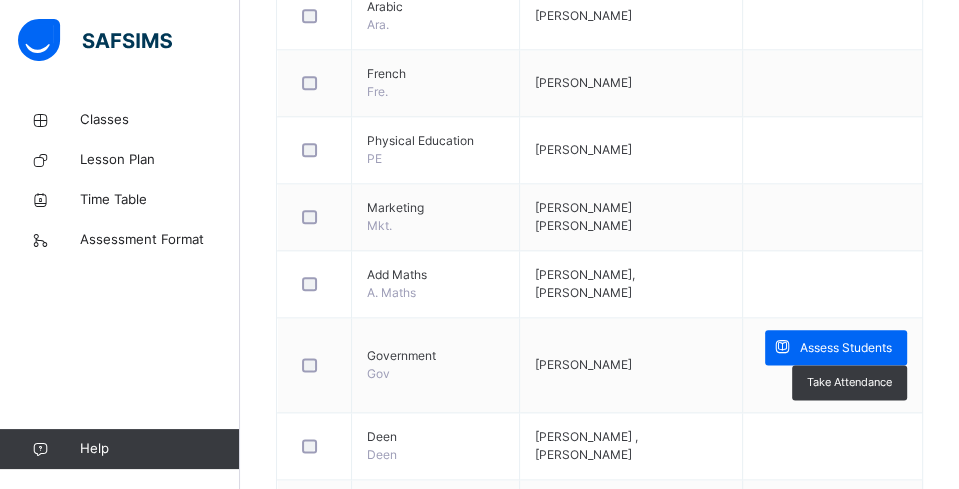 scroll, scrollTop: 1333, scrollLeft: 0, axis: vertical 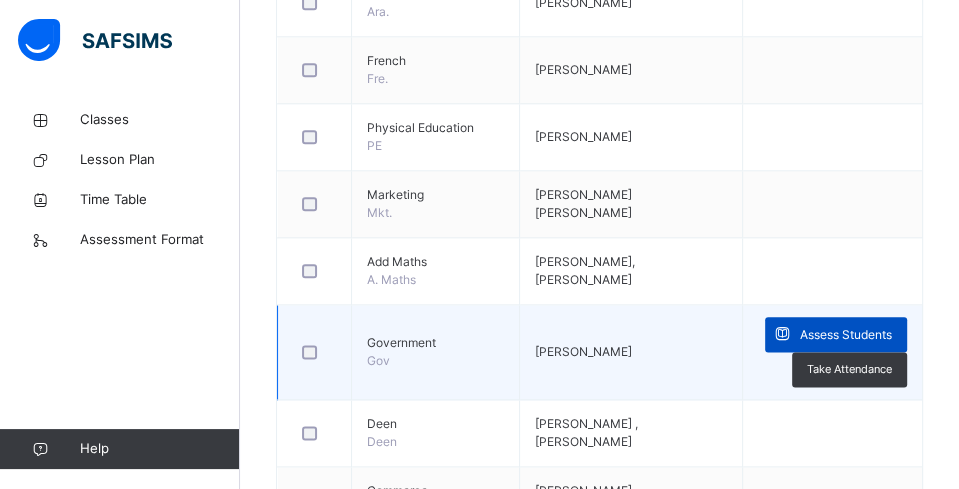 click at bounding box center [782, 334] 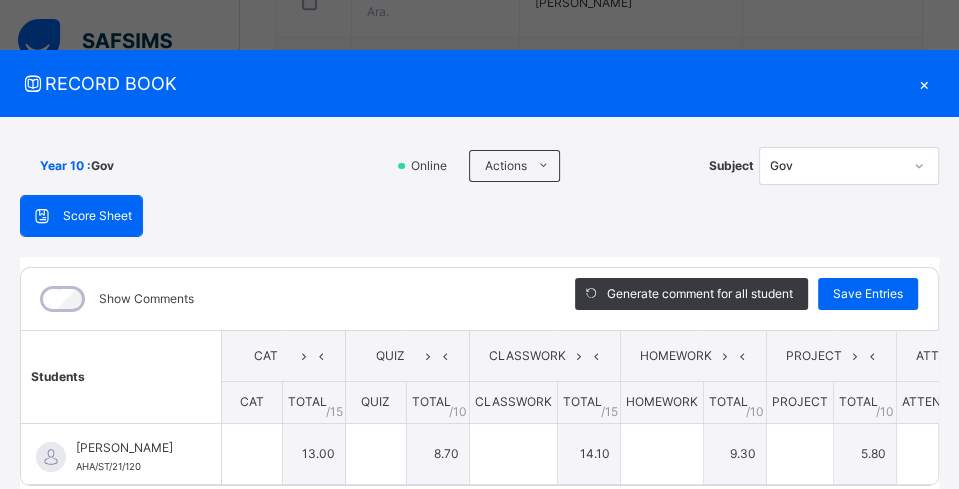 type on "**" 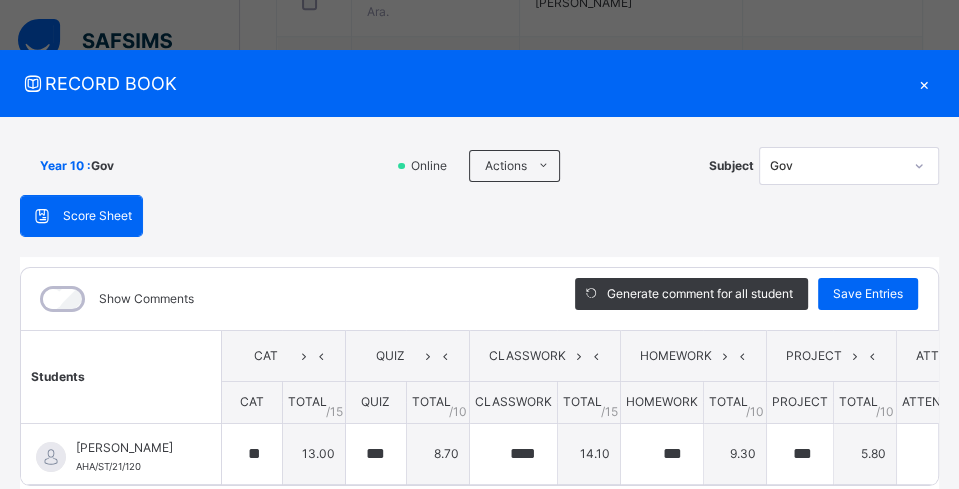 scroll, scrollTop: 103, scrollLeft: 0, axis: vertical 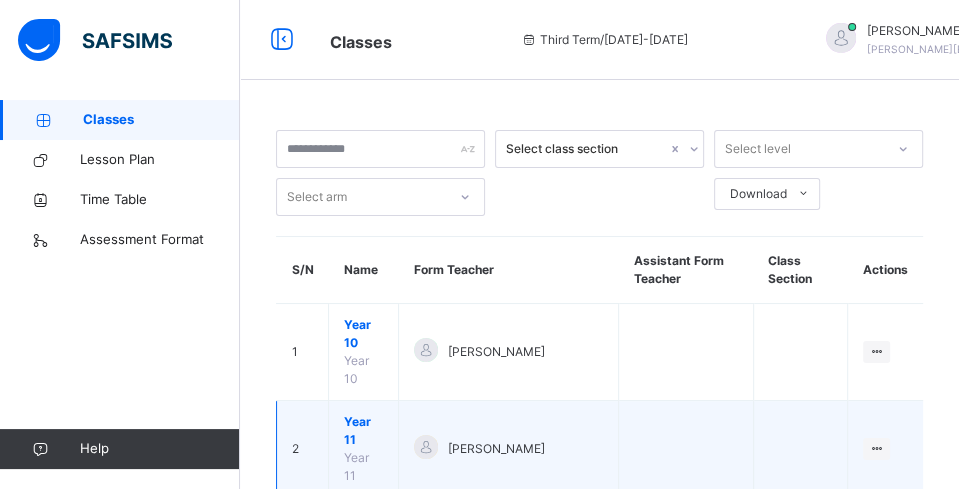 click on "Year 11" at bounding box center (363, 431) 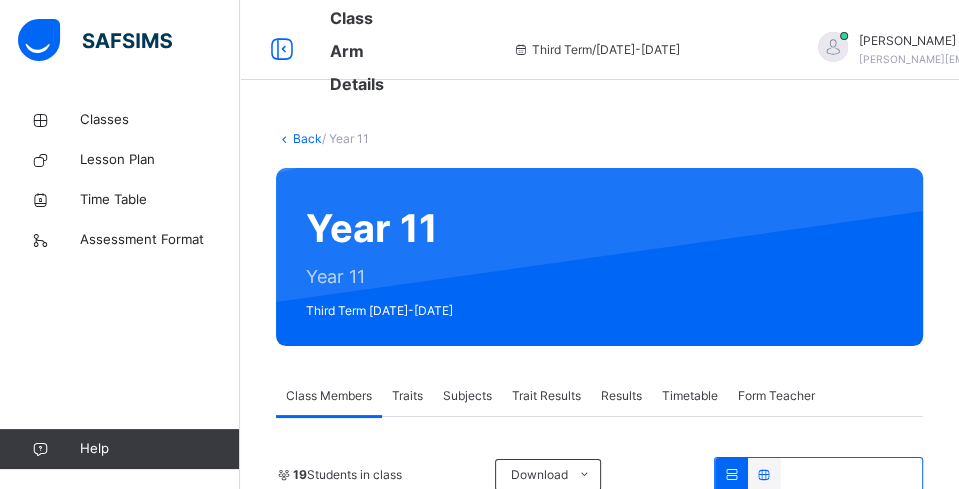 click on "Subjects" at bounding box center [467, 396] 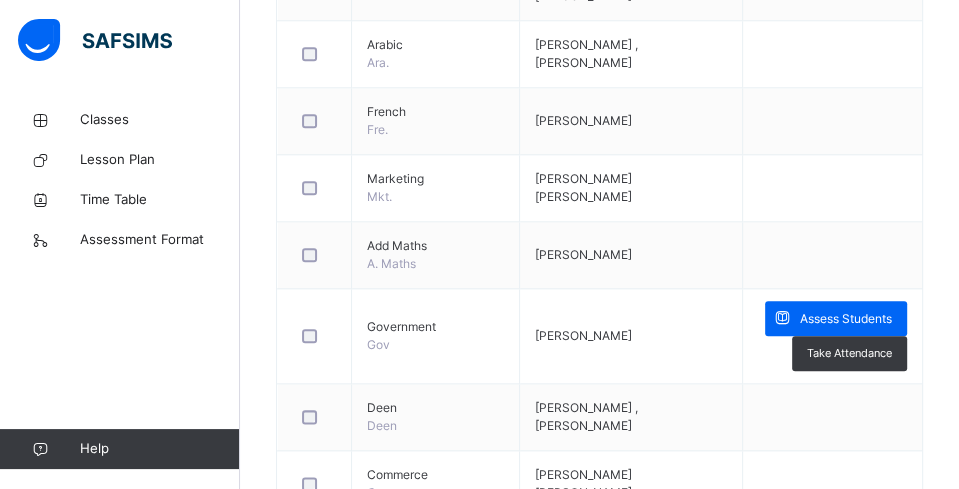 scroll, scrollTop: 1300, scrollLeft: 0, axis: vertical 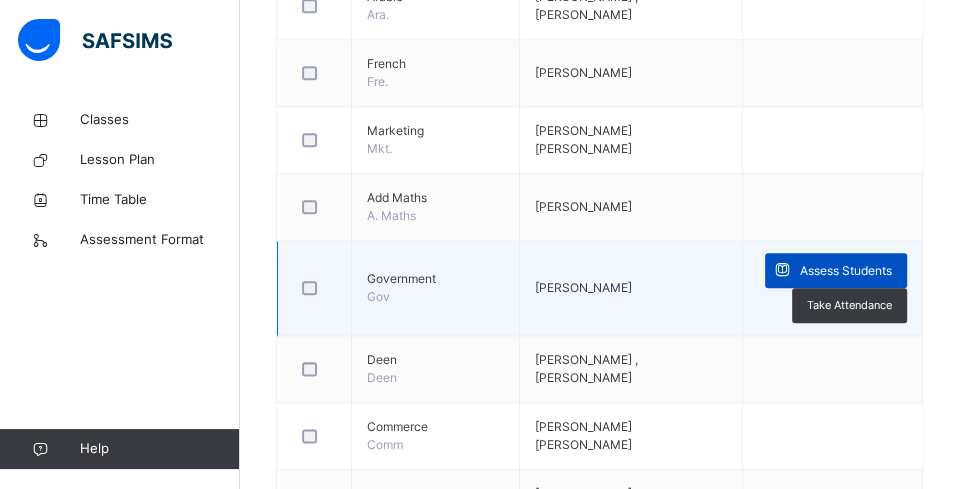 click at bounding box center [782, 270] 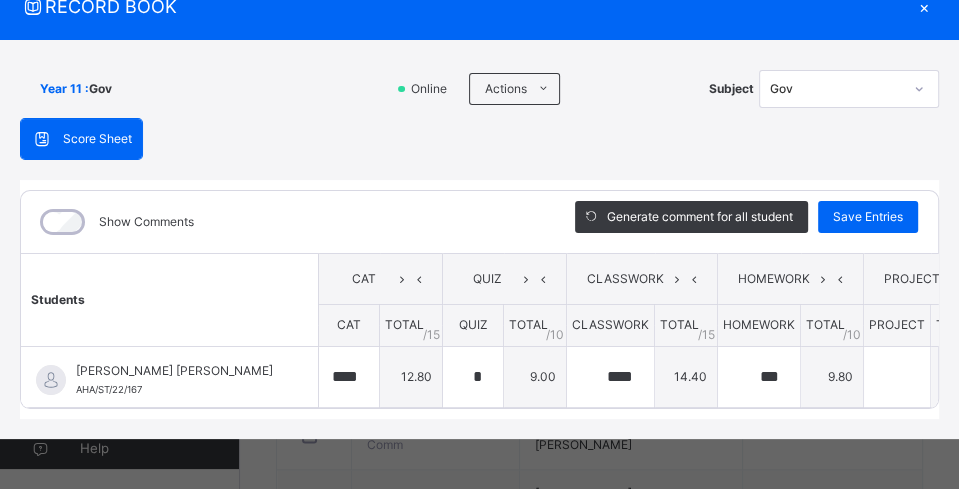 scroll, scrollTop: 103, scrollLeft: 0, axis: vertical 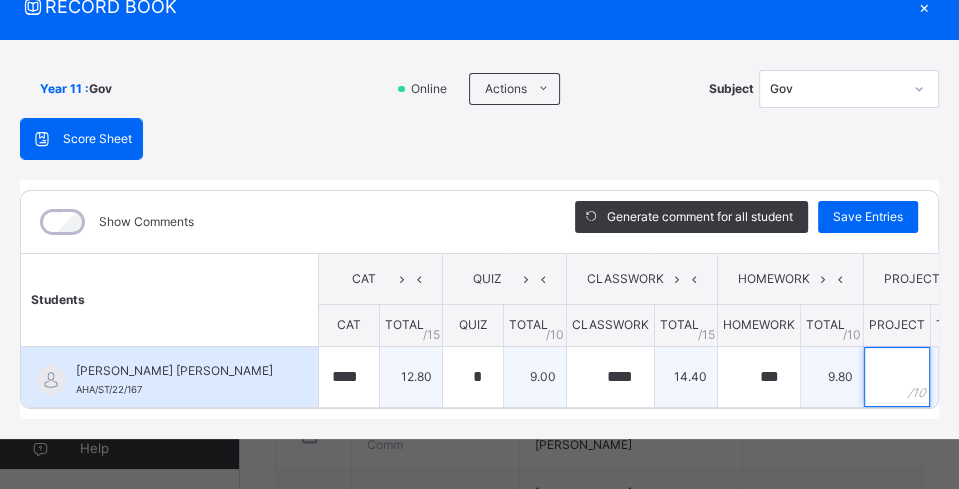 click at bounding box center (897, 377) 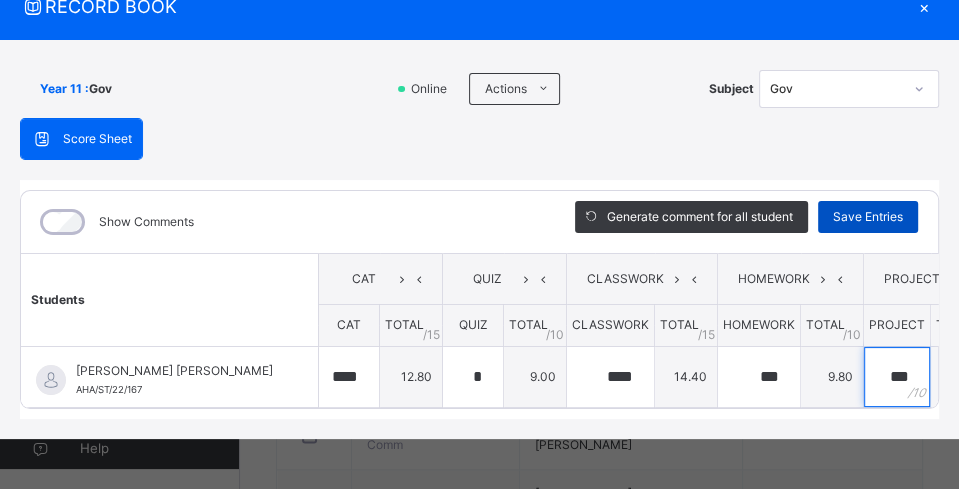 type on "***" 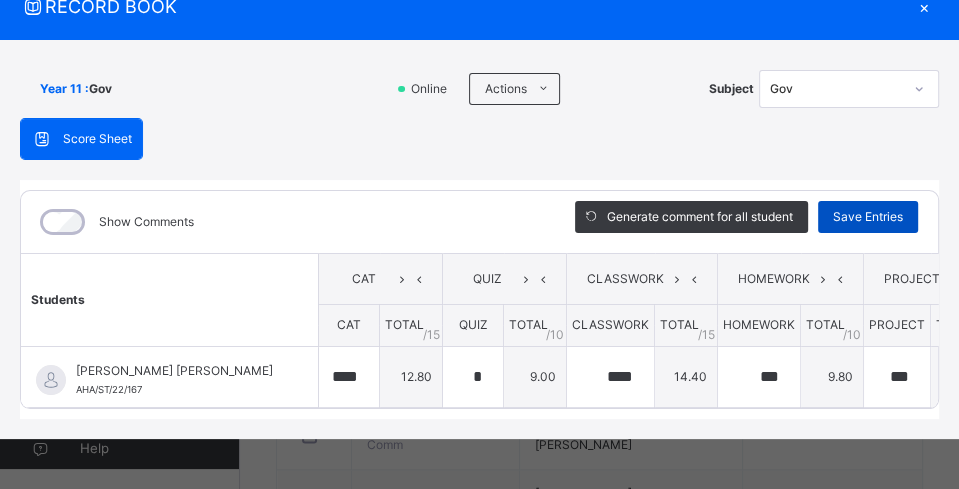 click on "Save Entries" at bounding box center [868, 217] 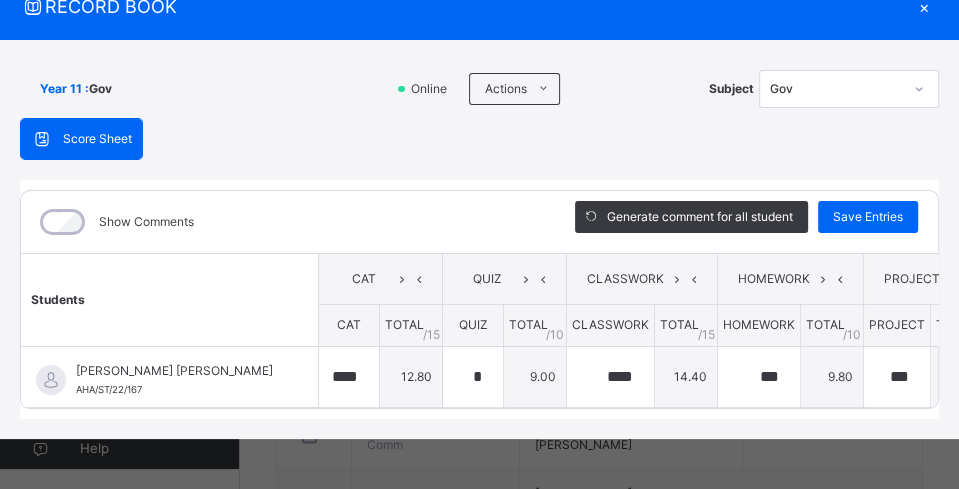 scroll, scrollTop: 103, scrollLeft: 24, axis: both 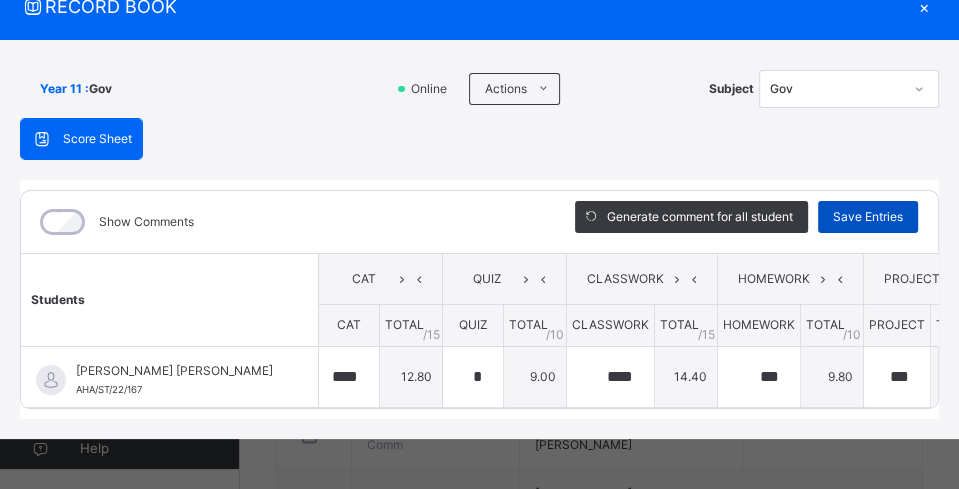 click on "Save Entries" at bounding box center [868, 217] 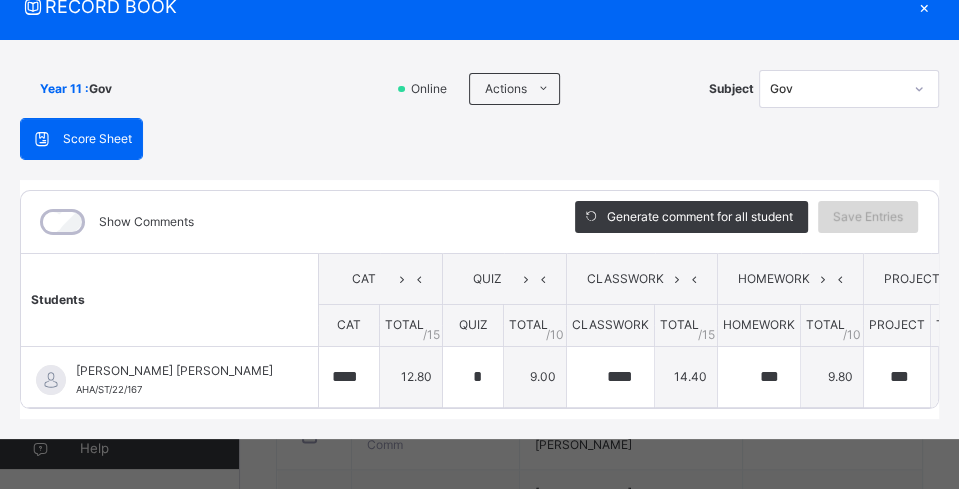 scroll, scrollTop: 103, scrollLeft: 0, axis: vertical 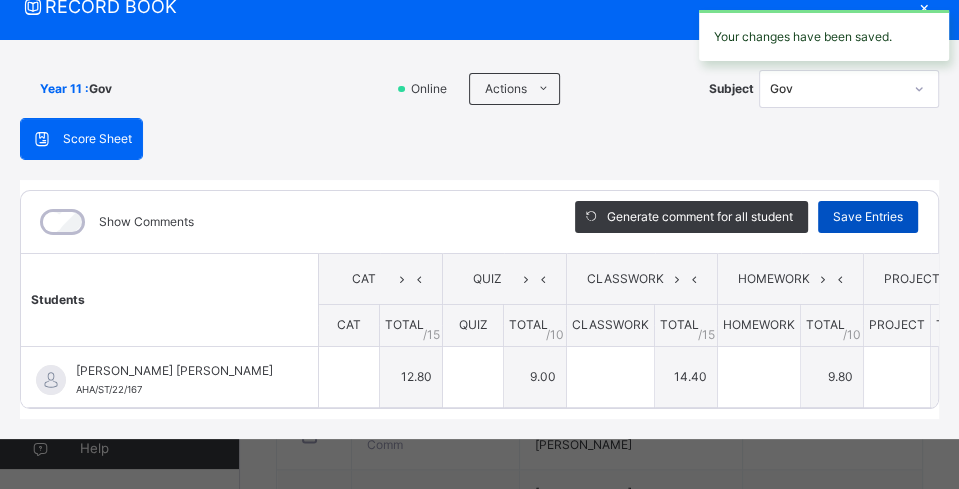 type on "****" 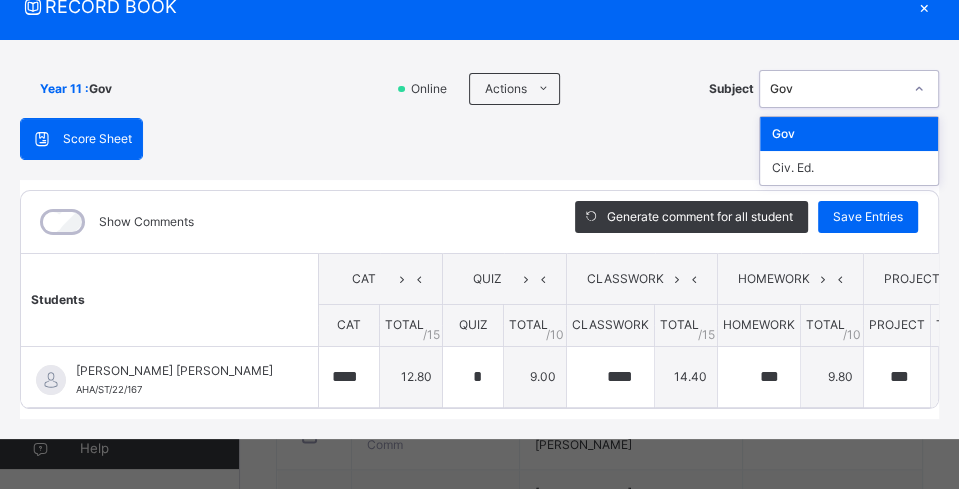 click 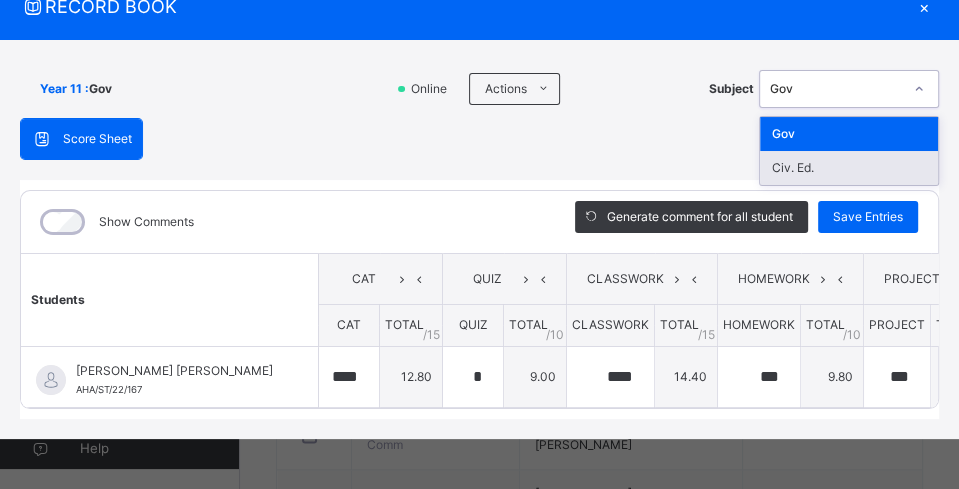 click on "Civ. Ed." at bounding box center [849, 168] 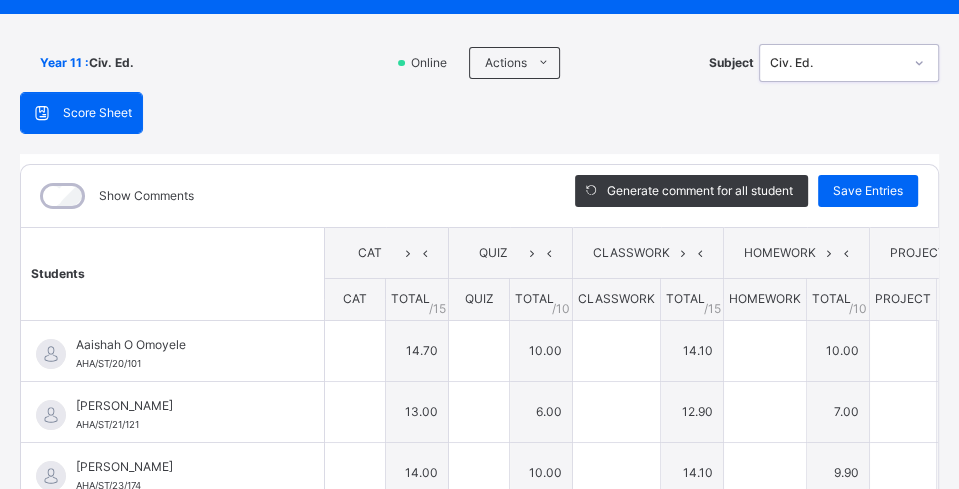 type on "****" 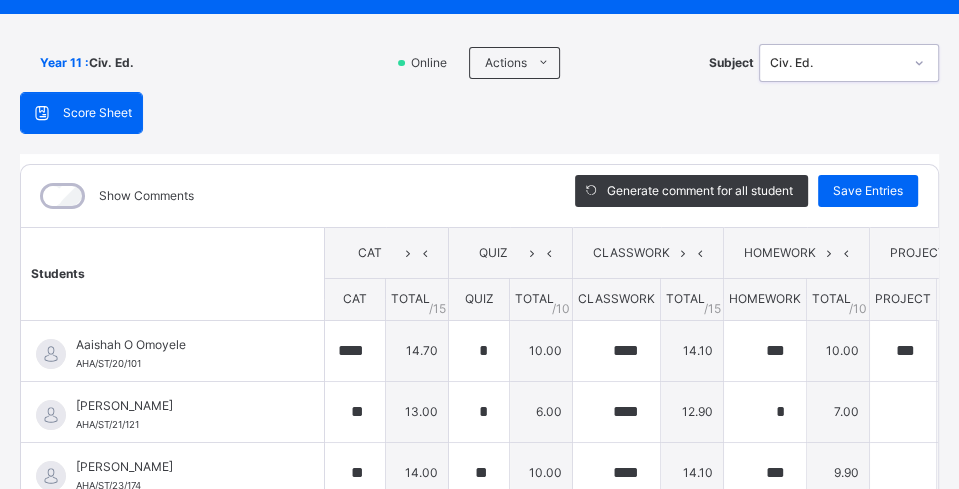 type on "*" 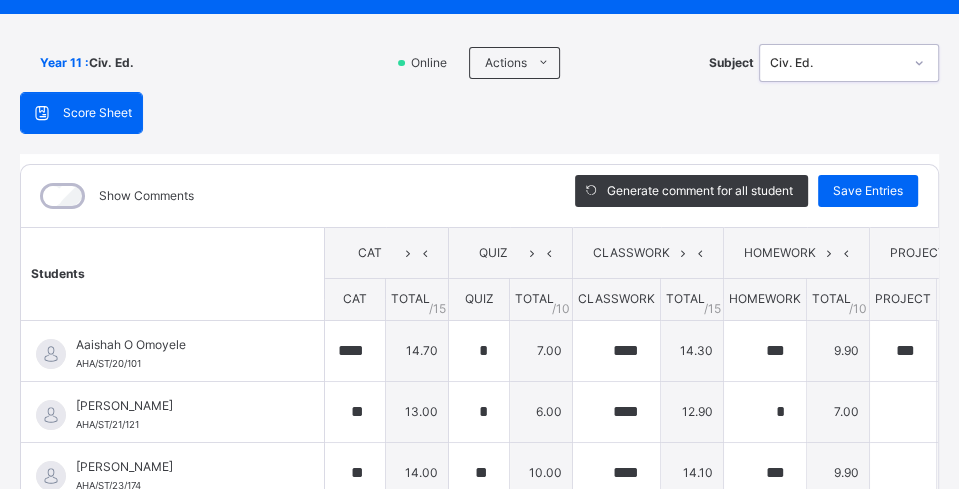 scroll, scrollTop: 100, scrollLeft: 0, axis: vertical 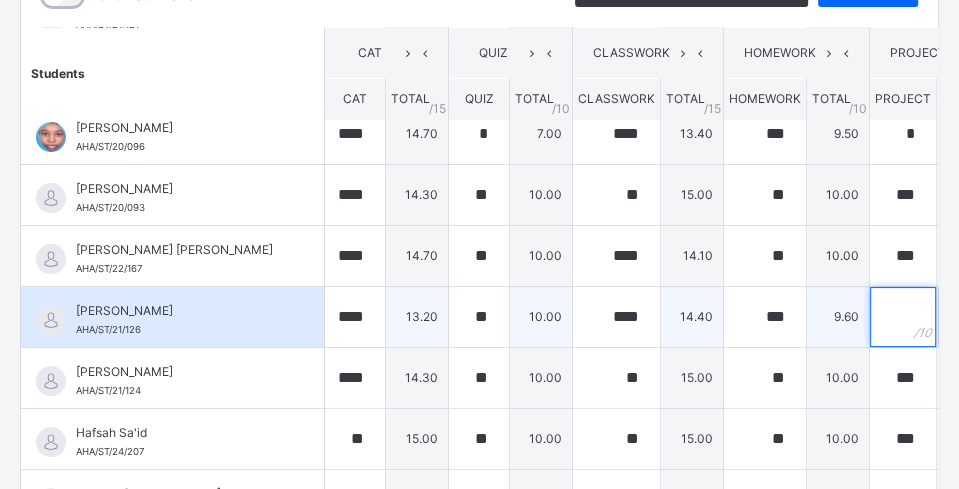 click at bounding box center [903, 317] 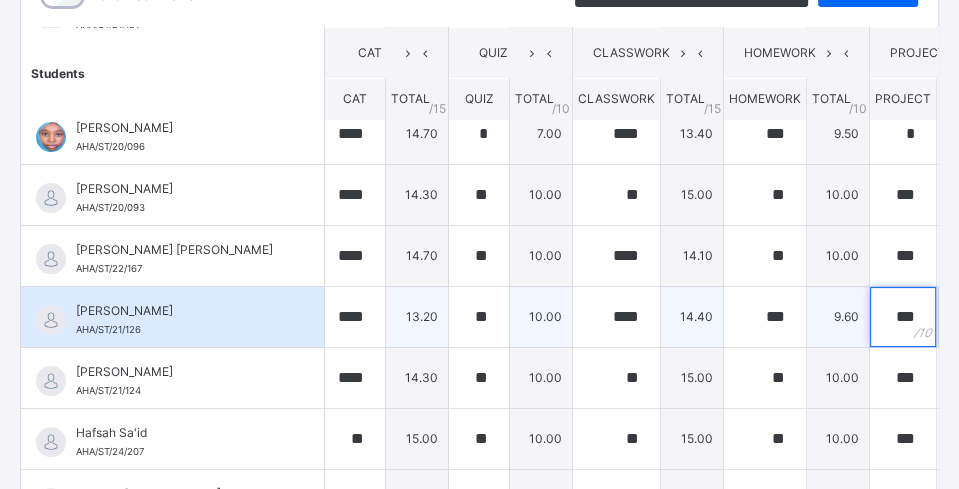 type on "*" 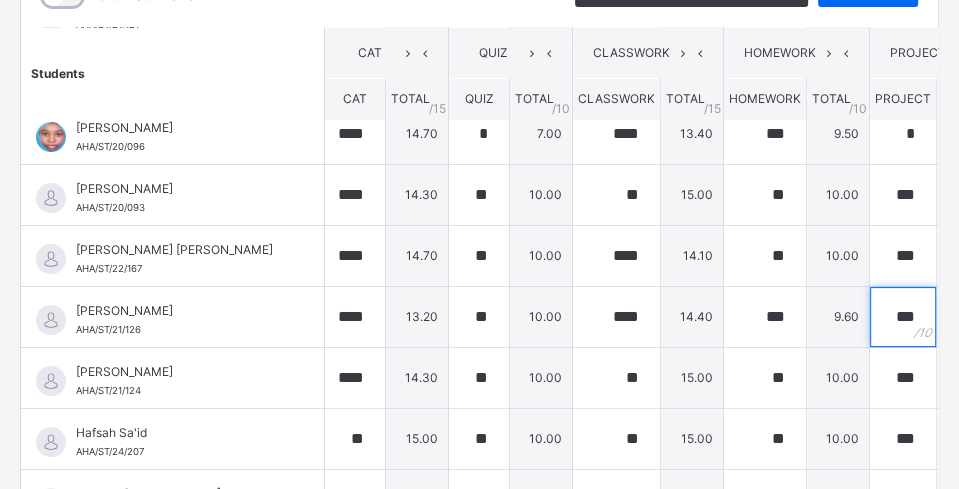 scroll, scrollTop: 624, scrollLeft: 0, axis: vertical 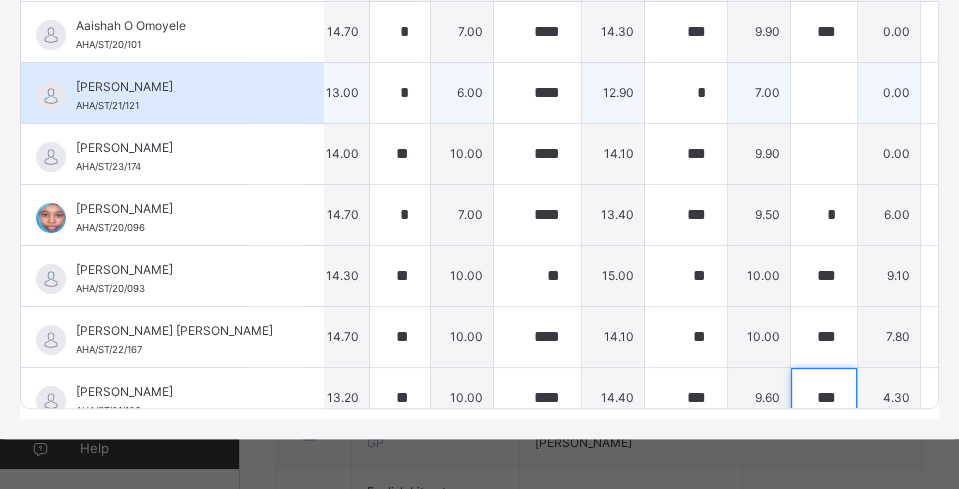 type on "***" 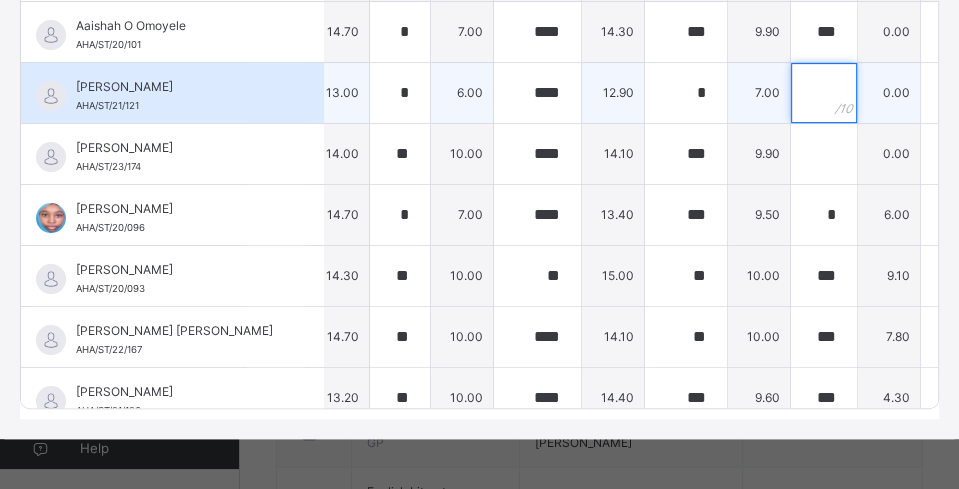 click at bounding box center (824, 93) 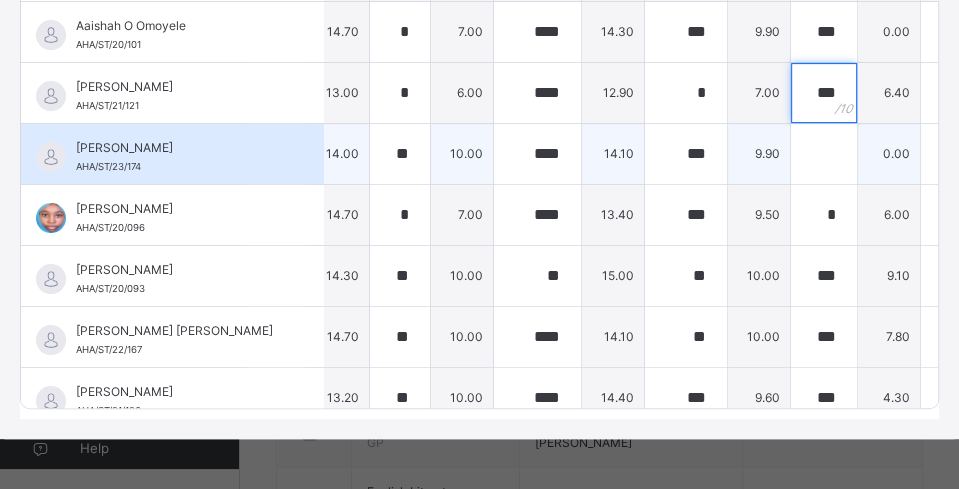 type on "***" 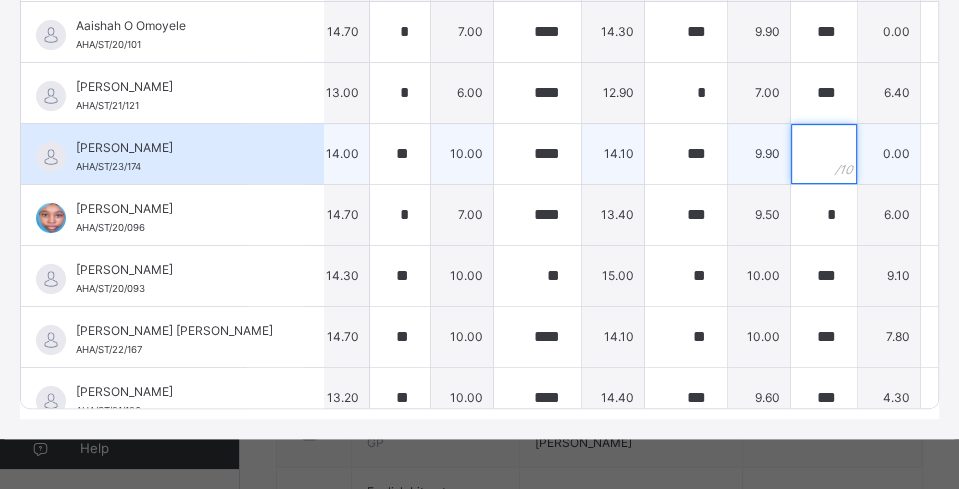 click at bounding box center [824, 154] 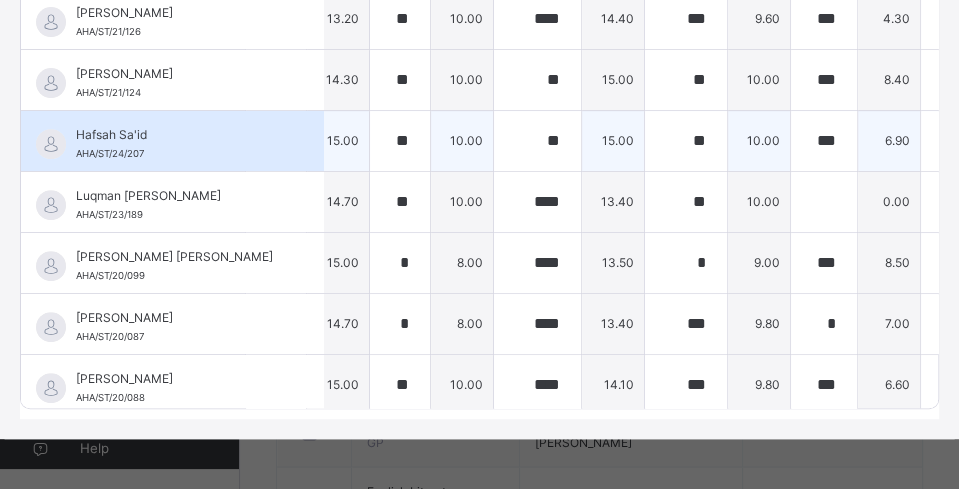 scroll, scrollTop: 400, scrollLeft: 79, axis: both 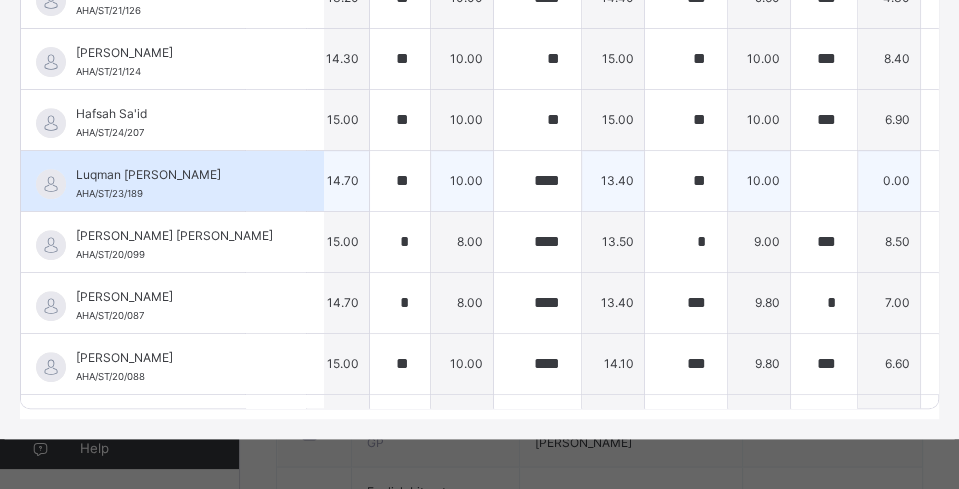 type on "***" 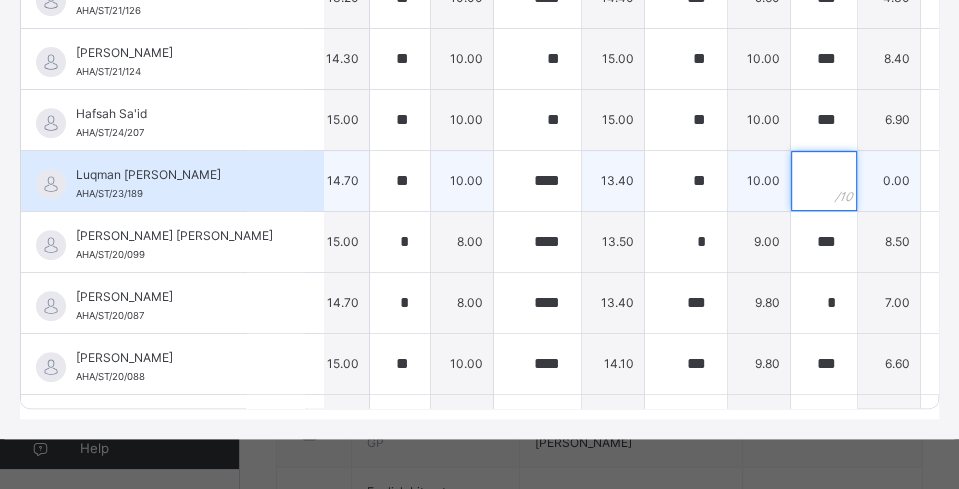 click at bounding box center (824, 181) 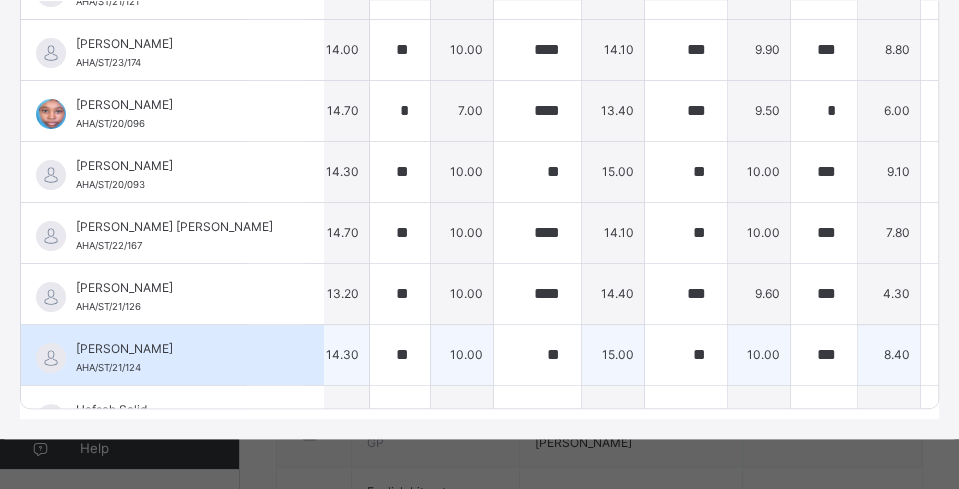 scroll, scrollTop: 0, scrollLeft: 79, axis: horizontal 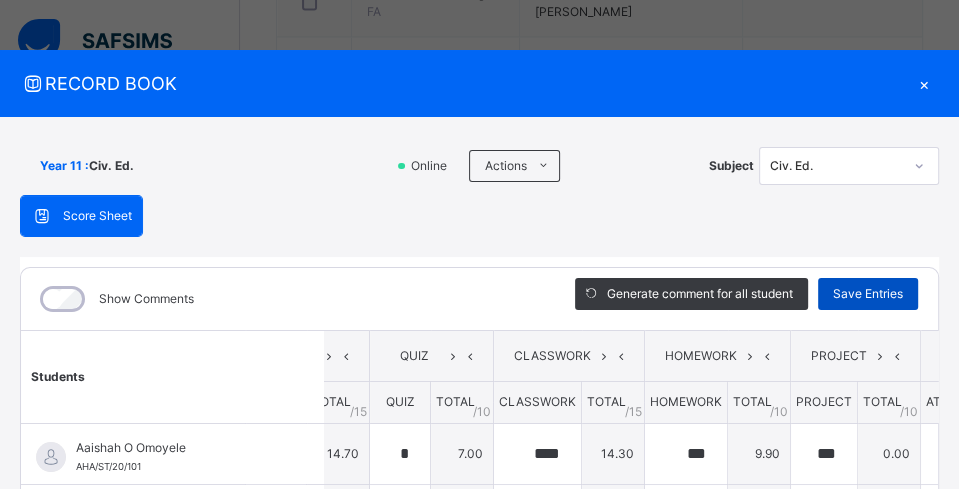 type on "***" 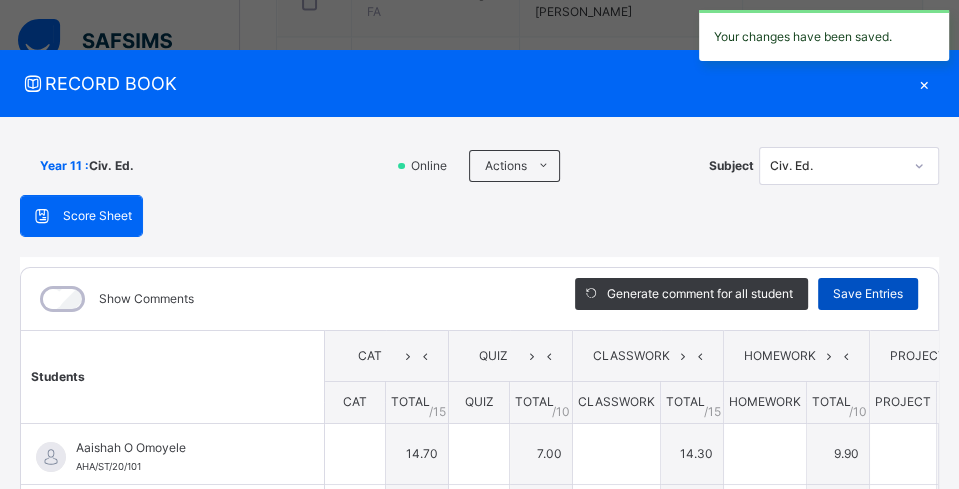 type on "****" 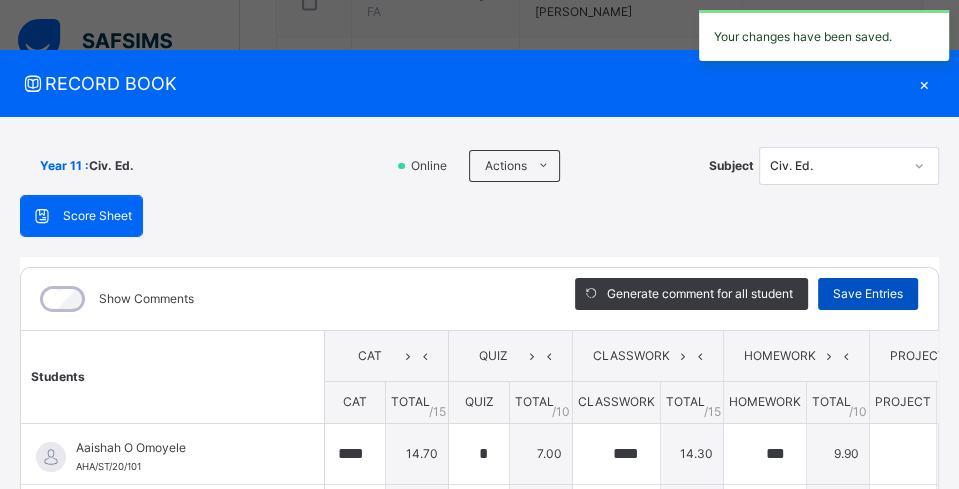 type on "**" 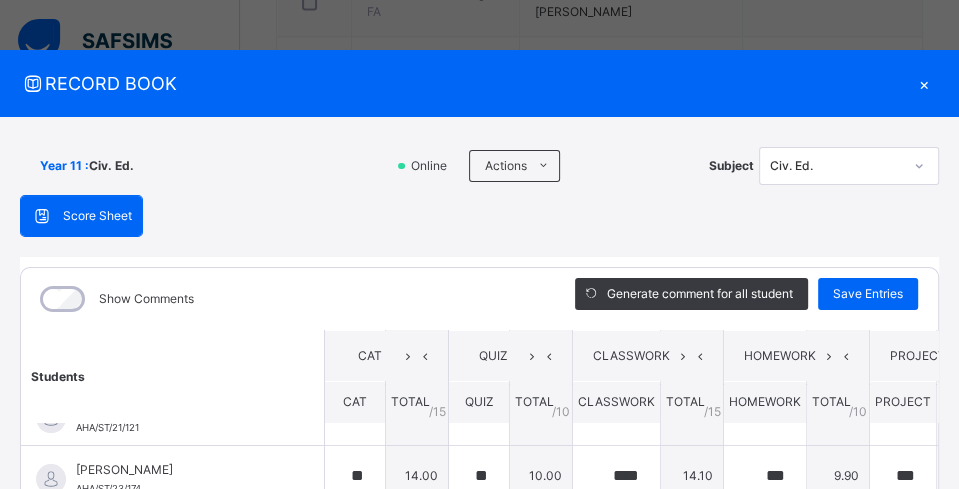 scroll, scrollTop: 0, scrollLeft: 0, axis: both 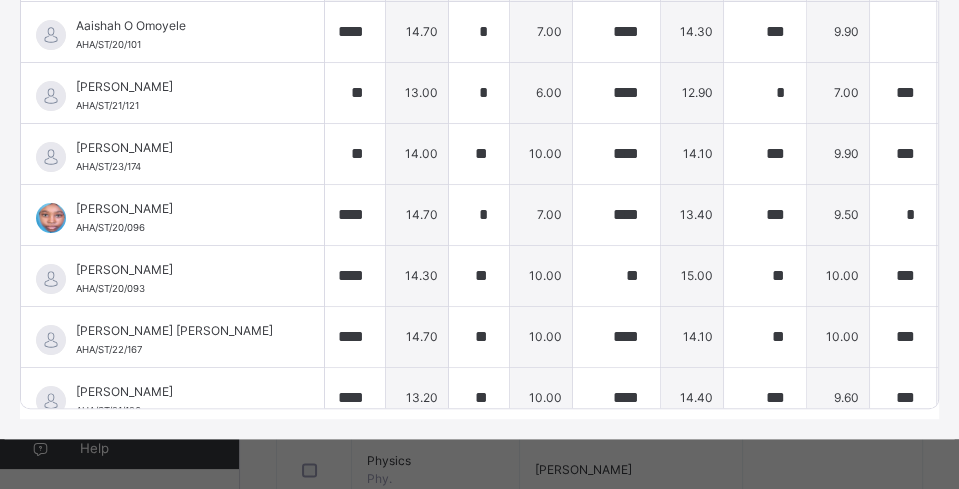 click on "RECORD BOOK × Year 11   :   Civ. Ed. Online Actions  Download Empty Score Sheet  Upload/map score sheet Subject  Civ. Ed. Al-Hidaayah Academy Date: [DATE] 12:23:48 am Score Sheet Score Sheet Show Comments   Generate comment for all student   Save Entries Class Level:  Year 11   Subject:  Civ. Ed. Session:  2024/2025 Session Session:  Third Term Students CAT QUIZ CLASSWORK HOMEWORK PROJECT ATTENDANCE EXAMINATIONS TOTAL /100 Comment CAT TOTAL / 15 QUIZ TOTAL / 10 CLASSWORK TOTAL / 15 HOMEWORK TOTAL / 10 PROJECT TOTAL / 10 ATTENDANCE TOTAL / 10 EXAMINATIONS TOTAL / 30 Aaishah  O Omoyele AHA/ST/20/101 Aaishah  O Omoyele AHA/ST/20/101 **** 14.70 * 7.00 **** 14.30 *** 9.90 0.00 0.00 0.00 45.90 Generate comment 0 / 250   ×   Subject Teacher’s Comment Generate and see in full the comment developed by the AI with an option to regenerate the comment JS Aaishah  O Omoyele   AHA/ST/20/101   Total 45.90  / 100.00 [PERSON_NAME] Bot   Regenerate     Use this comment   [PERSON_NAME] AHA/ST/21/121 AHA/ST/21/121 *" at bounding box center (479, 244) 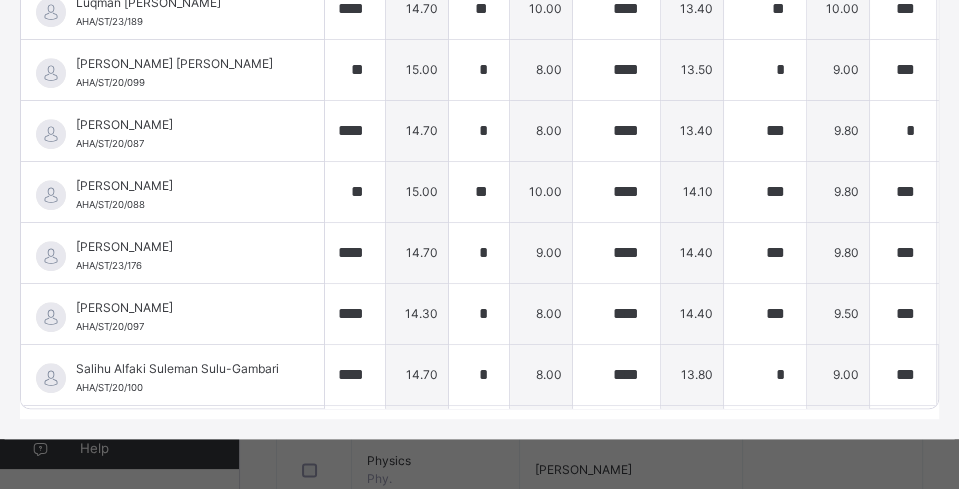 scroll, scrollTop: 699, scrollLeft: 0, axis: vertical 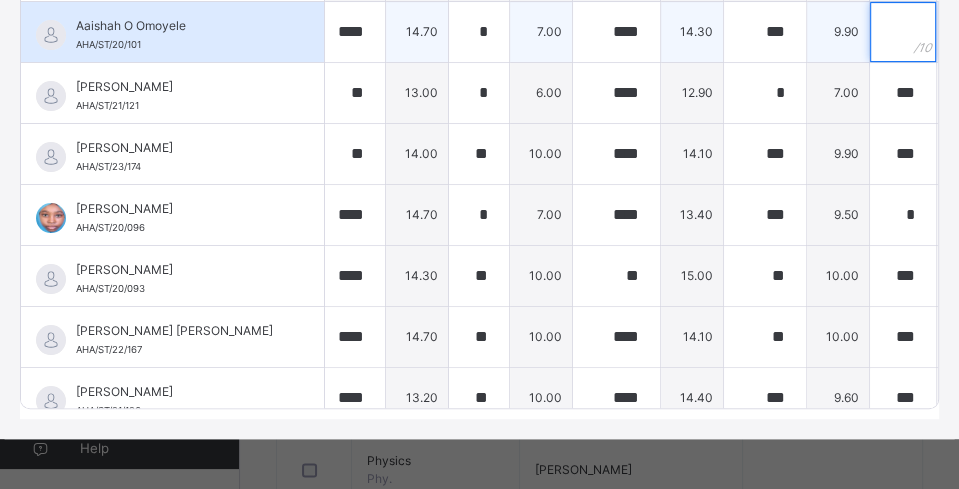 click at bounding box center [903, 32] 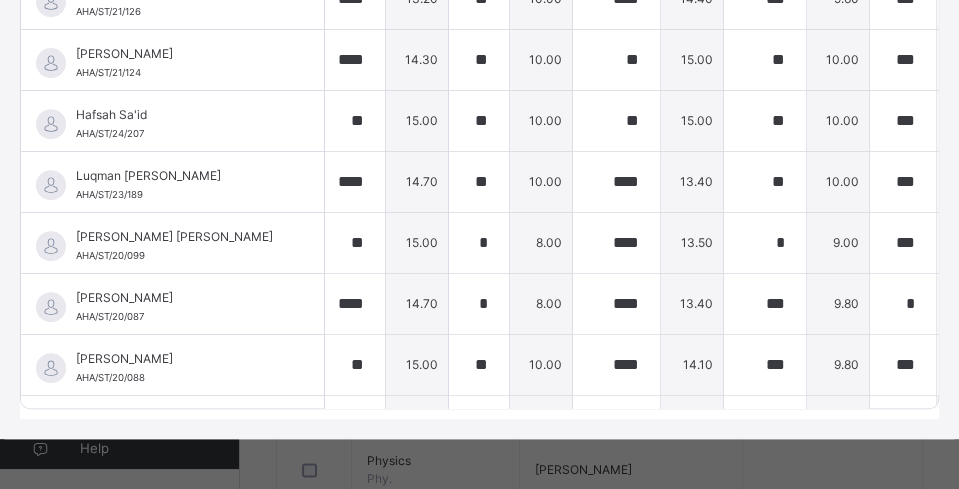 scroll, scrollTop: 0, scrollLeft: 0, axis: both 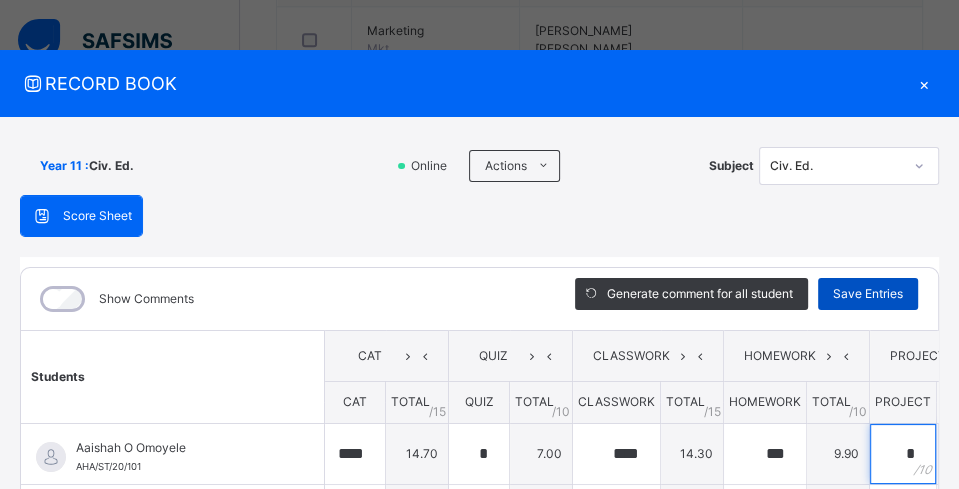 type on "*" 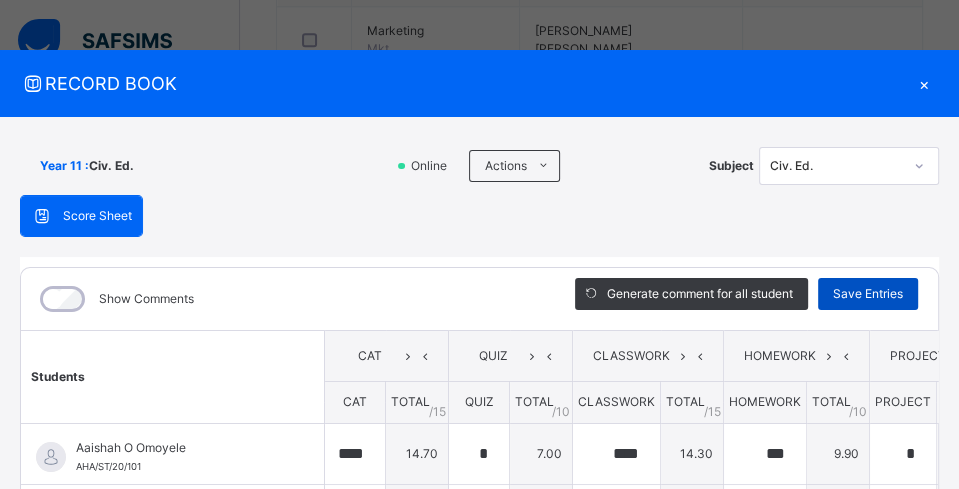 click on "Save Entries" at bounding box center [868, 294] 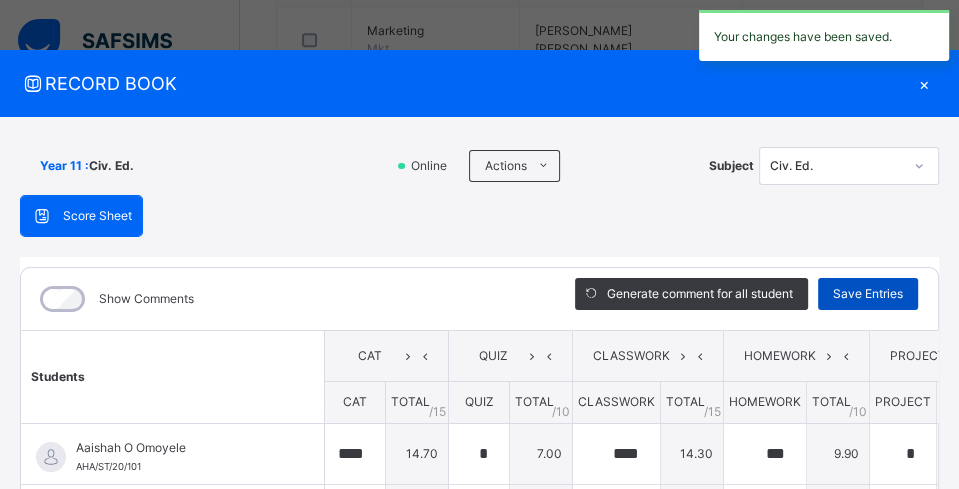 type on "****" 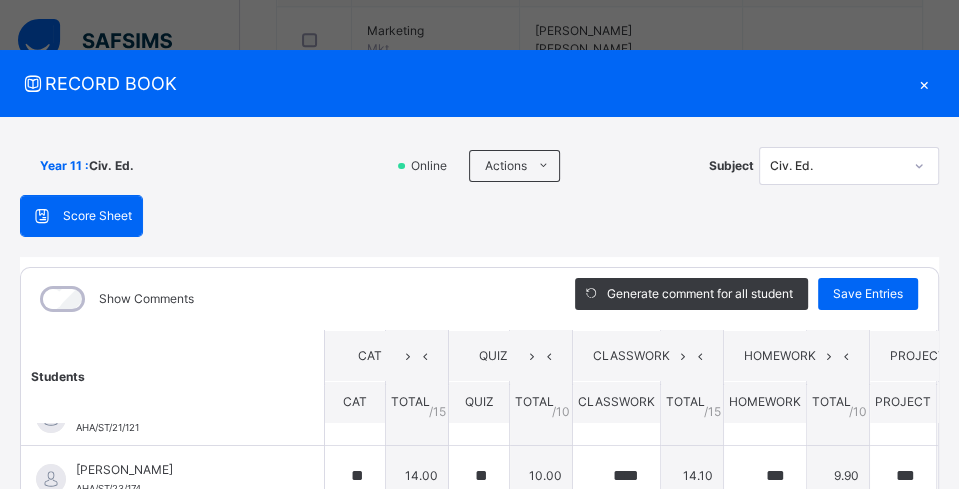 scroll, scrollTop: 0, scrollLeft: 0, axis: both 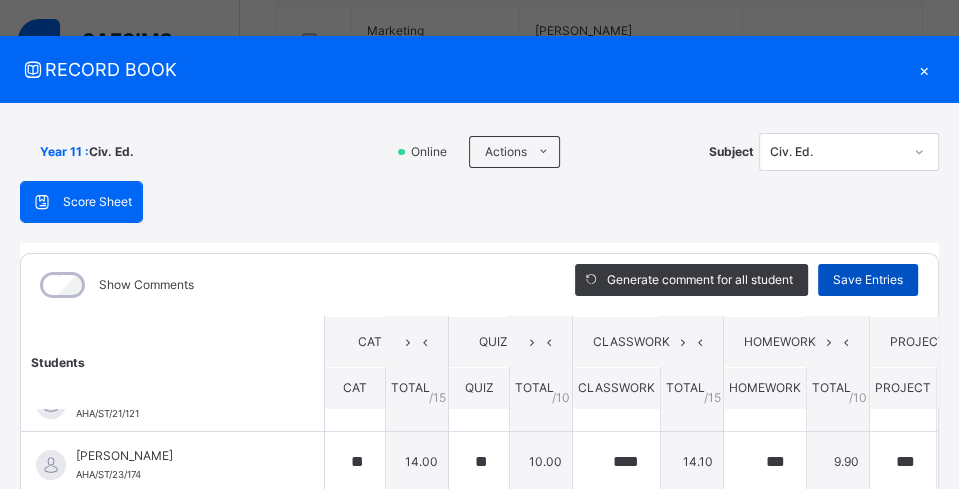 click on "Save Entries" at bounding box center [868, 280] 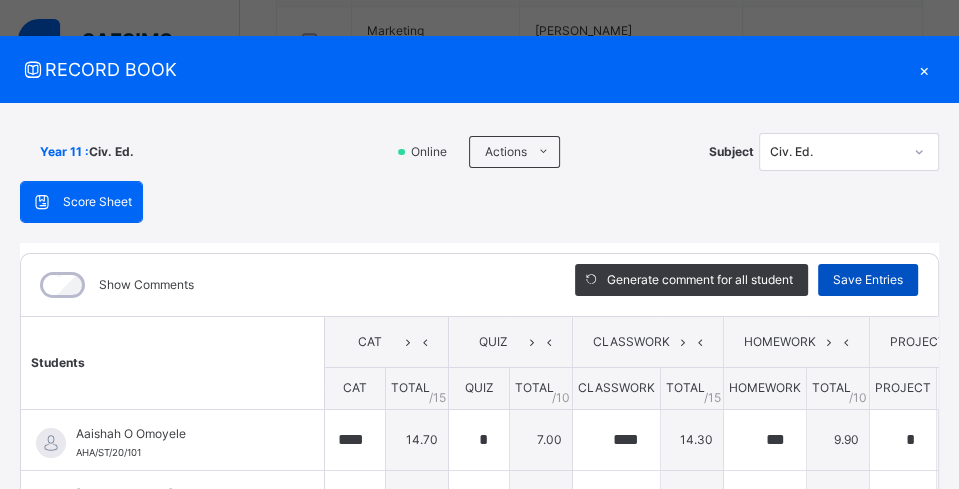 click on "Save Entries" at bounding box center (868, 280) 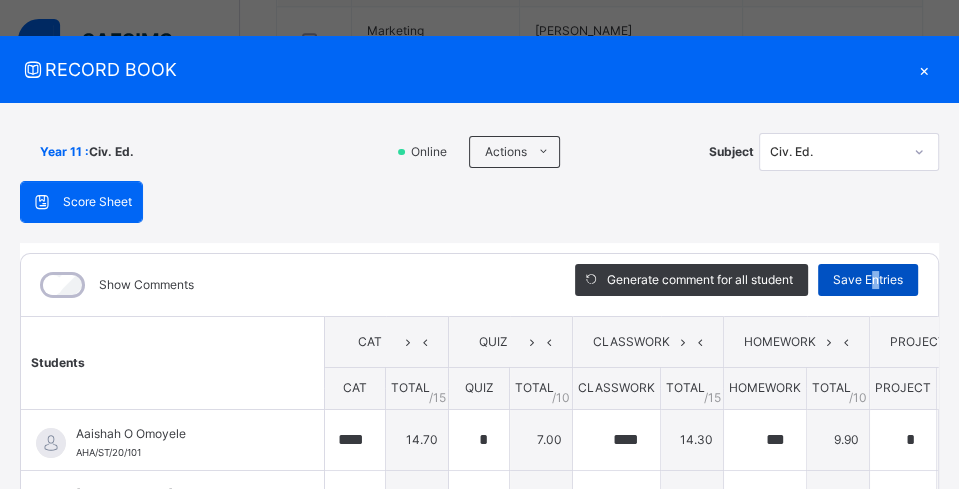 click on "Save Entries" at bounding box center [868, 280] 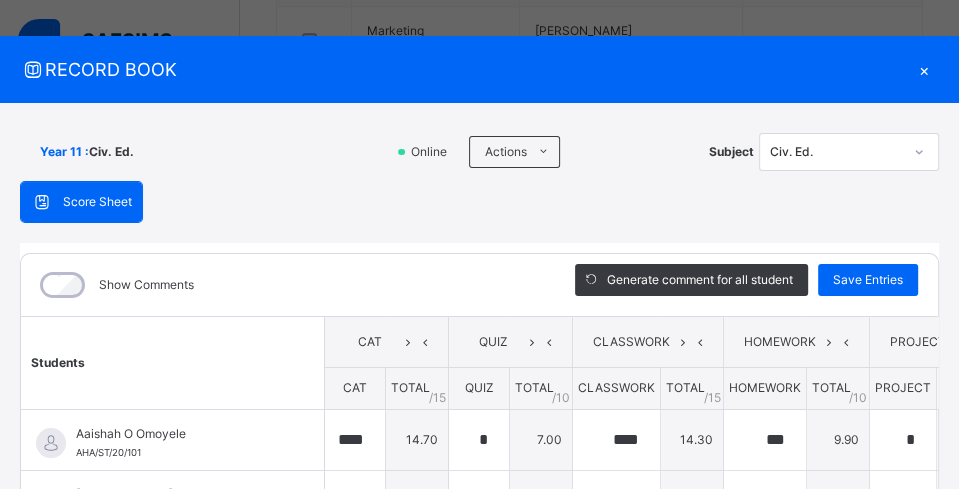 scroll, scrollTop: 14, scrollLeft: 24, axis: both 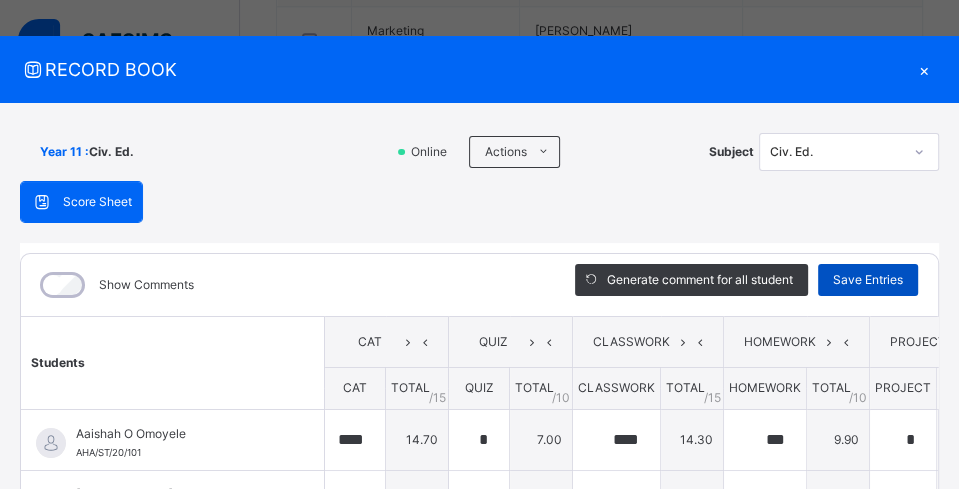 click on "Save Entries" at bounding box center (868, 280) 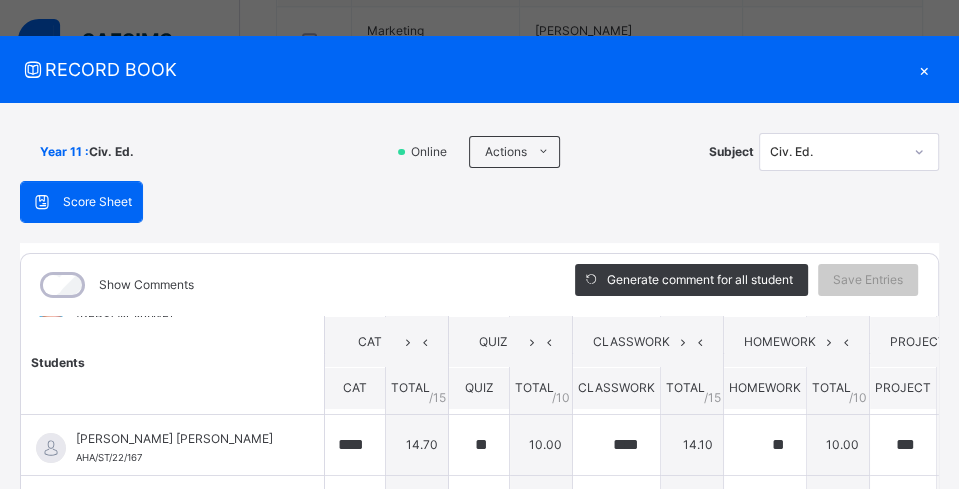 scroll, scrollTop: 225, scrollLeft: 0, axis: vertical 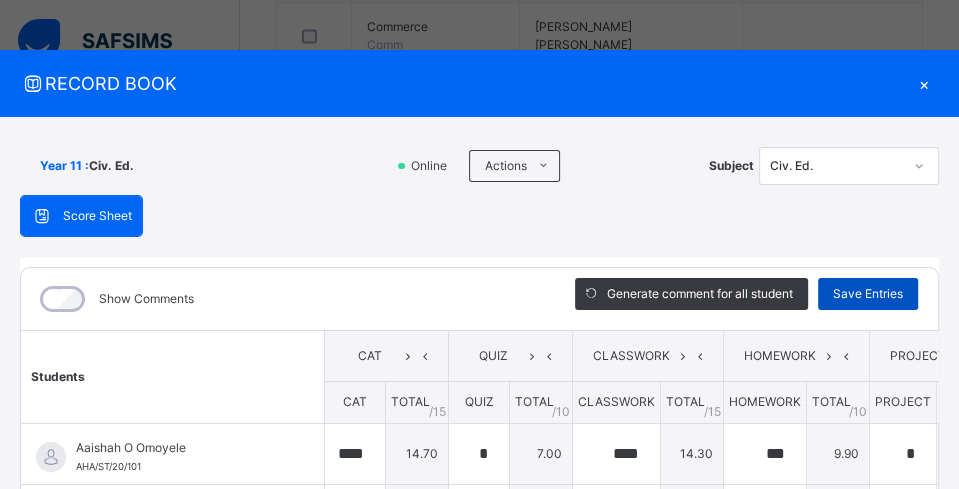 click on "Save Entries" at bounding box center [868, 294] 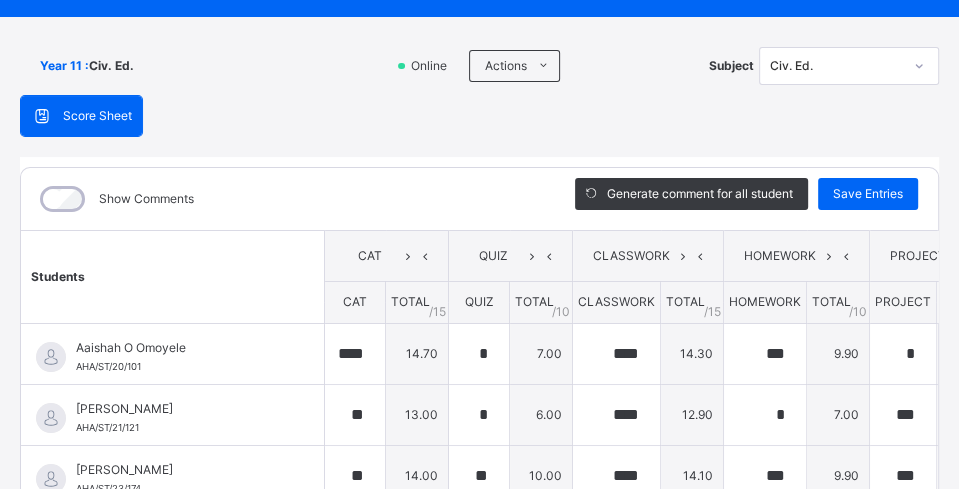 scroll, scrollTop: 200, scrollLeft: 0, axis: vertical 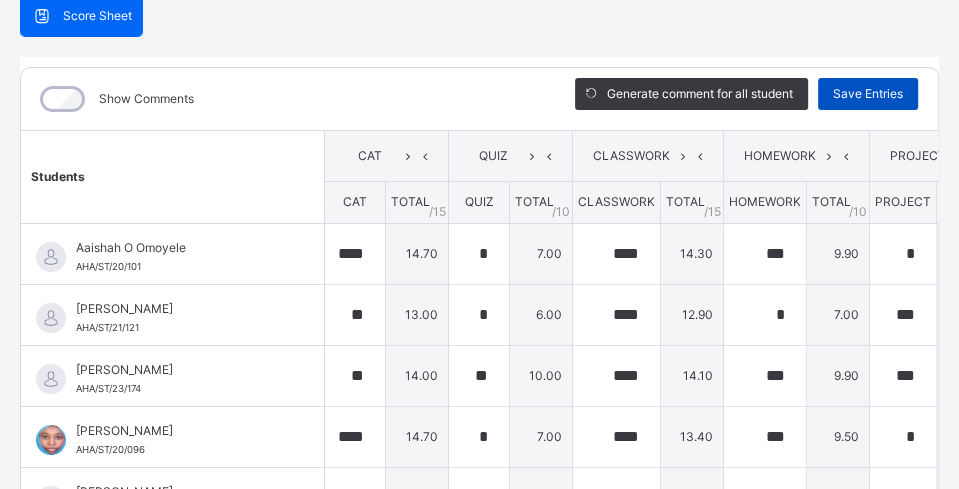 click on "Save Entries" at bounding box center (868, 94) 